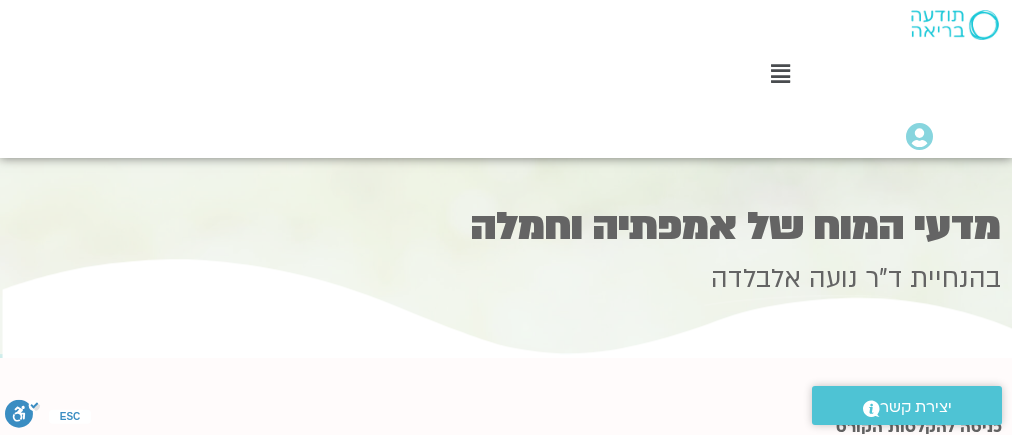 scroll, scrollTop: 0, scrollLeft: 0, axis: both 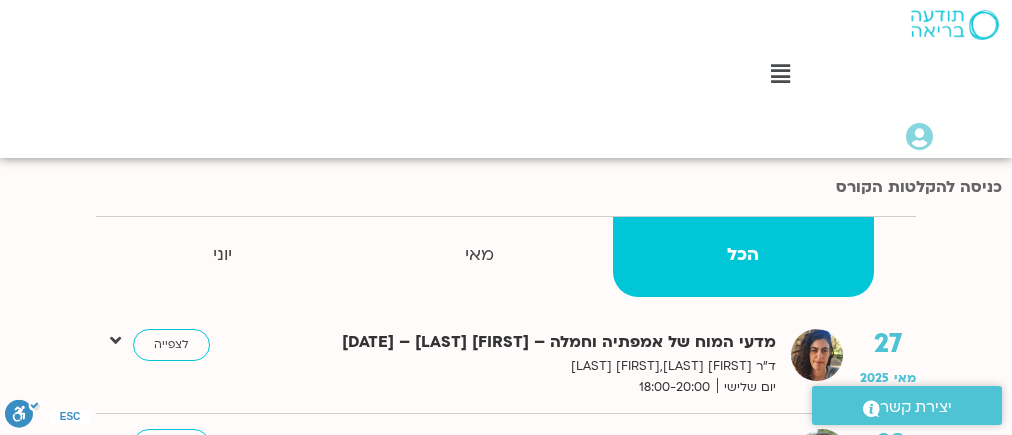 click on "הכל" at bounding box center [743, 255] 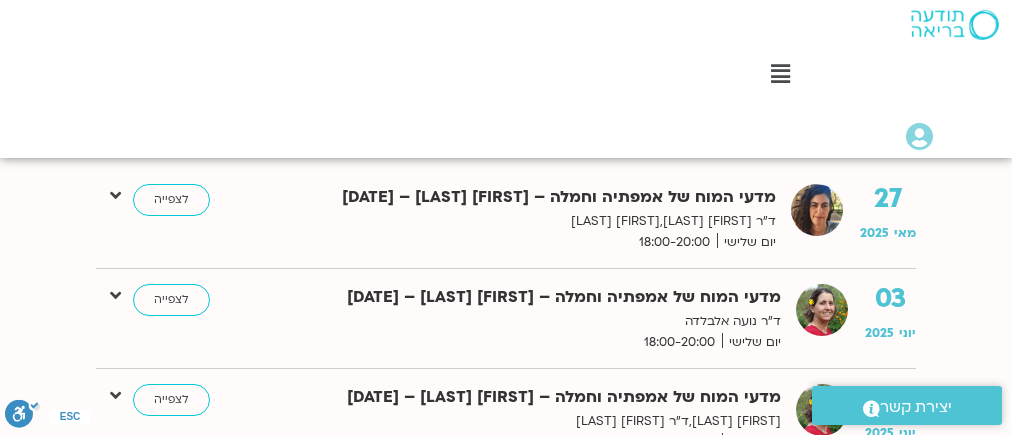 scroll, scrollTop: 240, scrollLeft: 0, axis: vertical 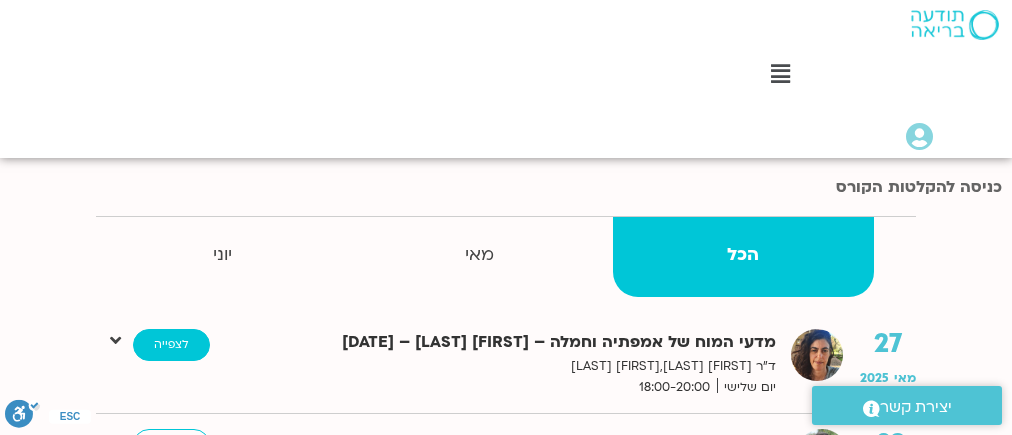 click on "לצפייה" at bounding box center [171, 345] 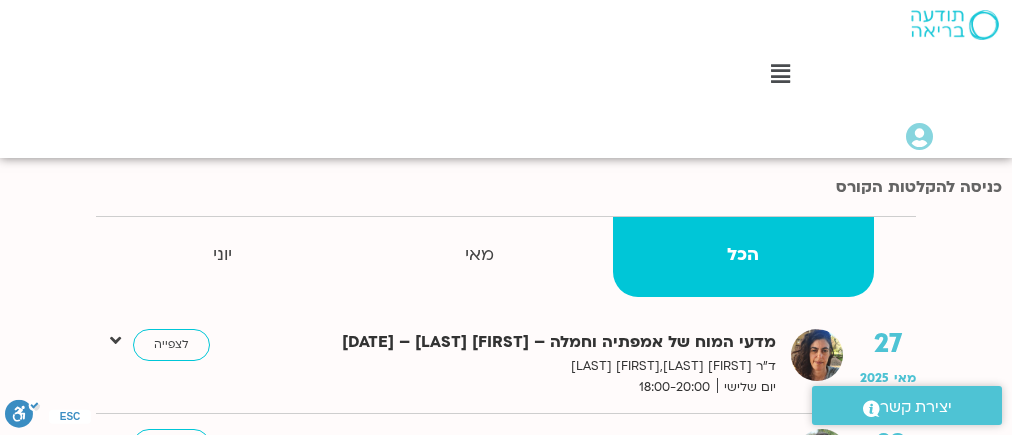 scroll, scrollTop: 560, scrollLeft: 0, axis: vertical 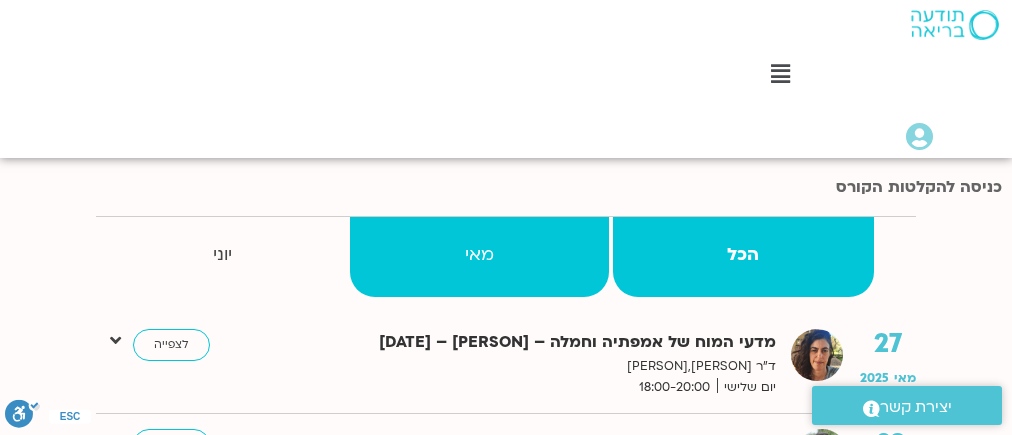 click on "מאי" at bounding box center [743, 255] 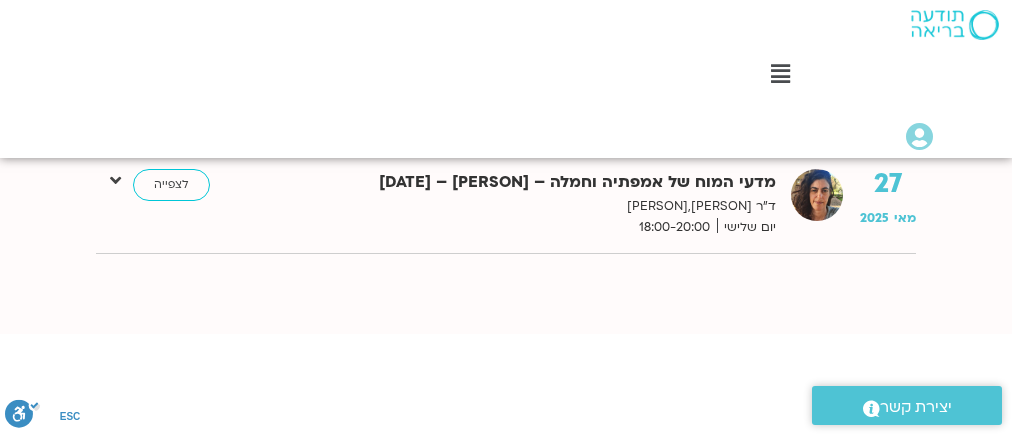 scroll, scrollTop: 240, scrollLeft: 0, axis: vertical 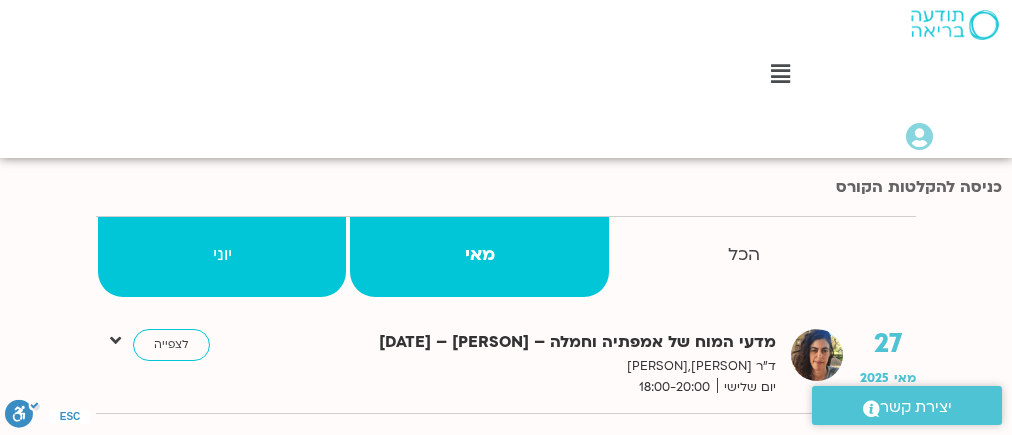 click on "יוני" at bounding box center [743, 255] 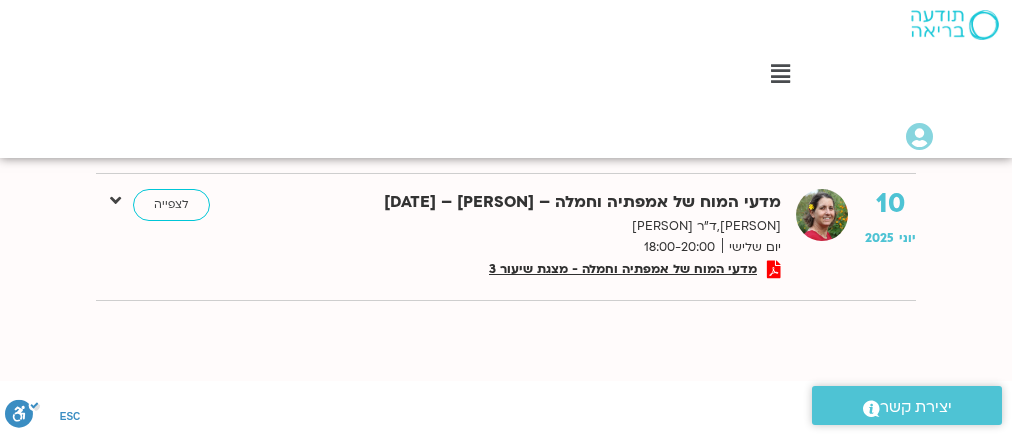 scroll, scrollTop: 160, scrollLeft: 0, axis: vertical 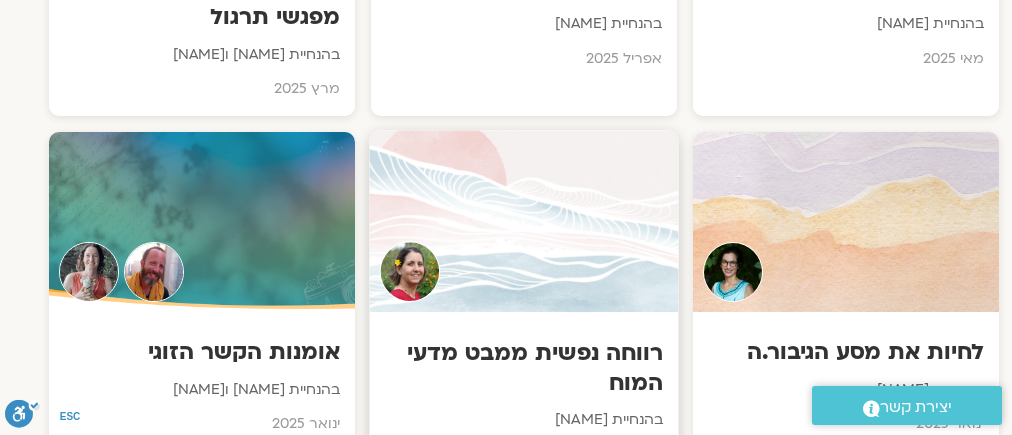 click at bounding box center [523, 222] 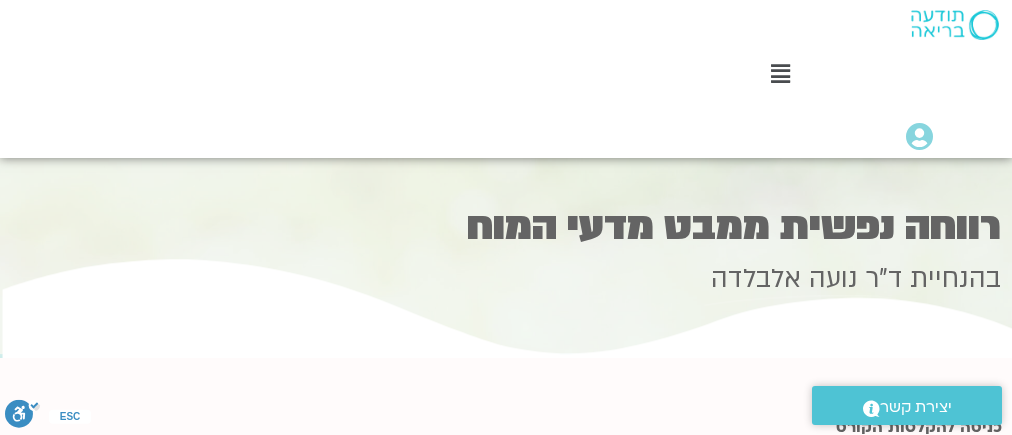 scroll, scrollTop: 0, scrollLeft: 0, axis: both 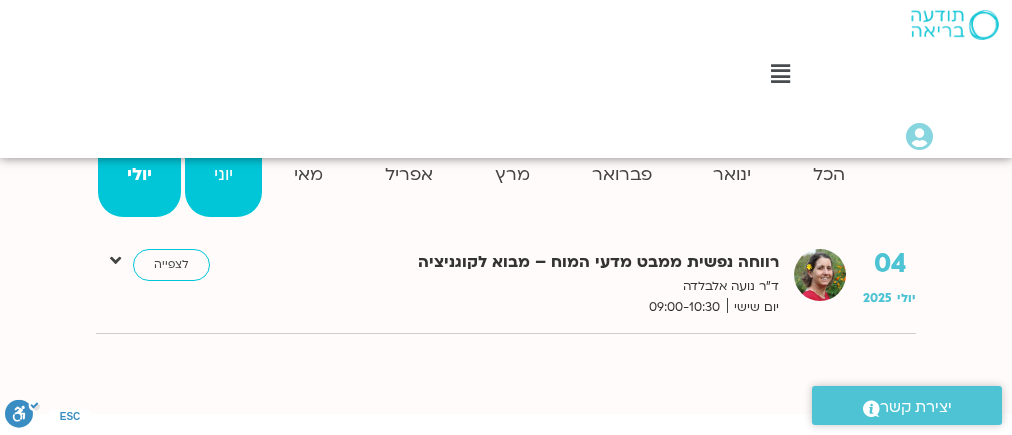 click on "יוני" at bounding box center (829, 175) 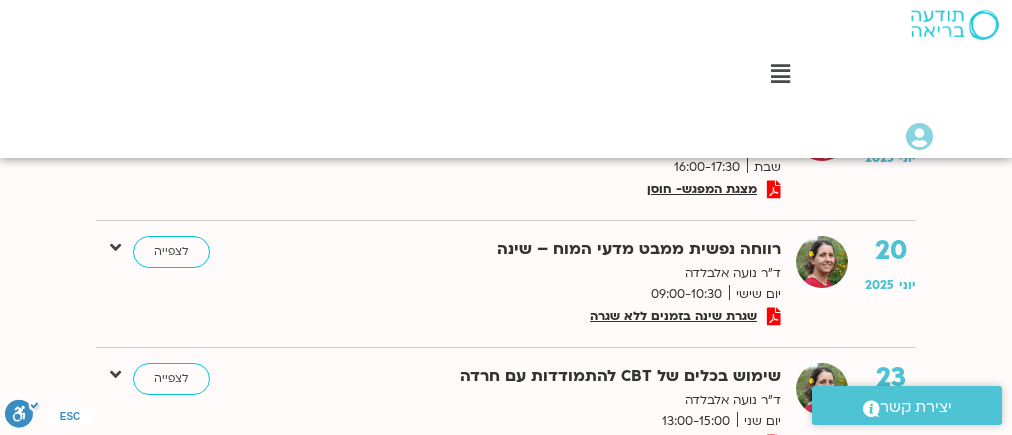 scroll, scrollTop: 320, scrollLeft: 0, axis: vertical 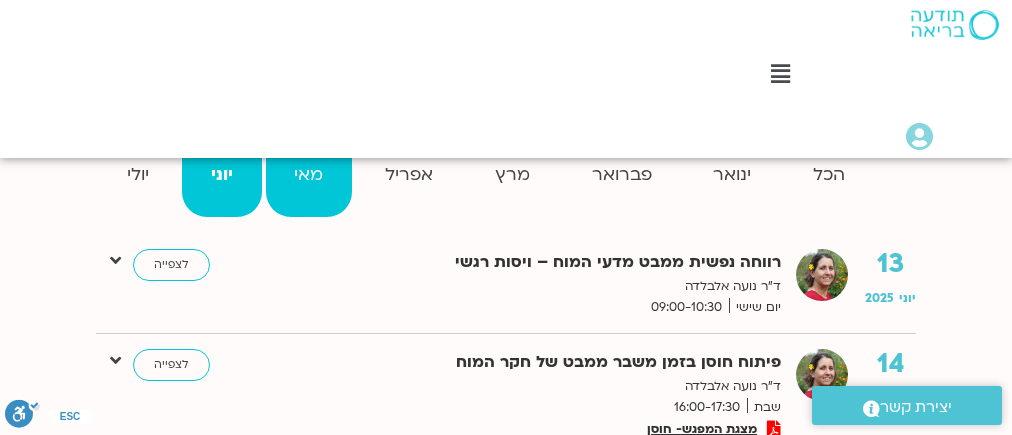 click on "מאי" at bounding box center (829, 175) 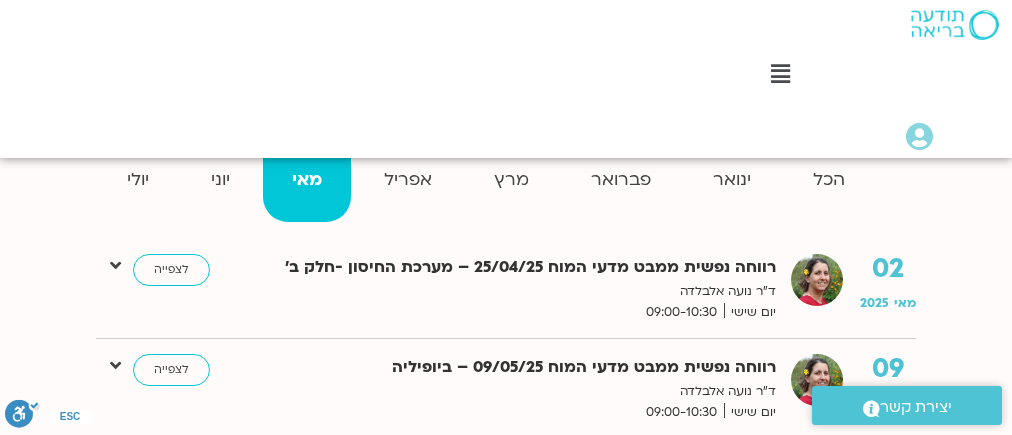 scroll, scrollTop: 160, scrollLeft: 0, axis: vertical 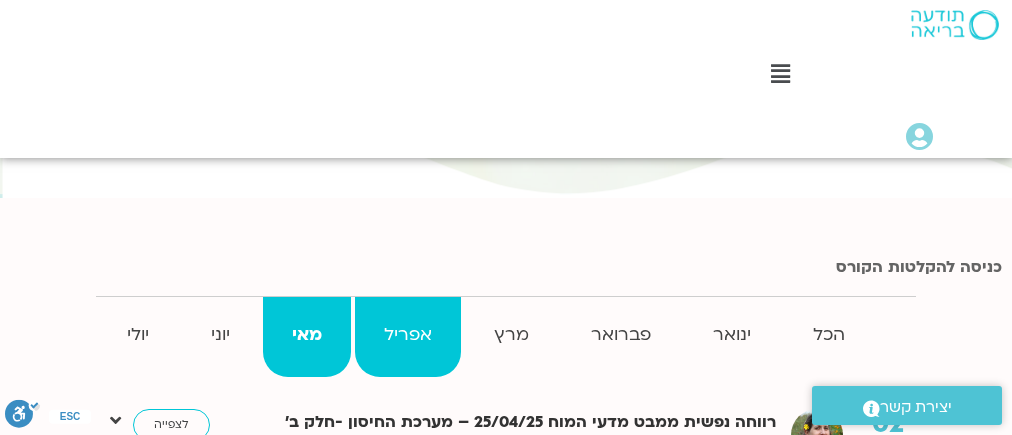 click on "אפריל" at bounding box center (829, 335) 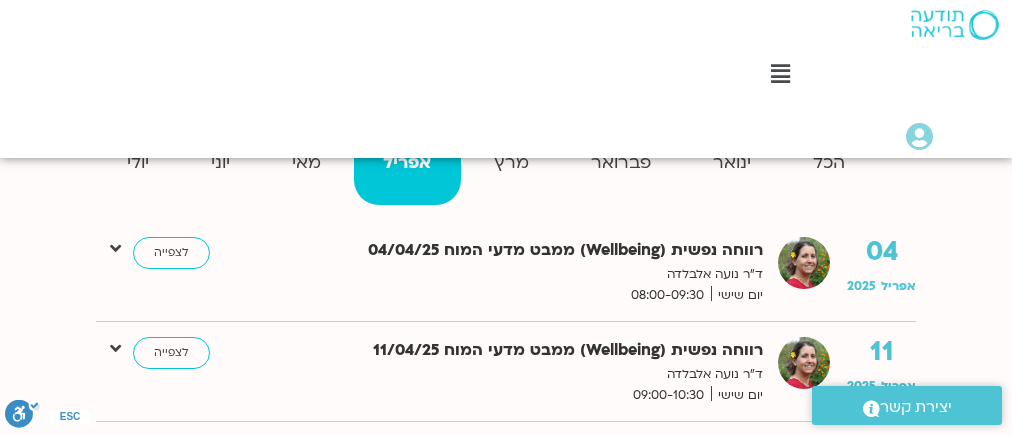 scroll, scrollTop: 160, scrollLeft: 0, axis: vertical 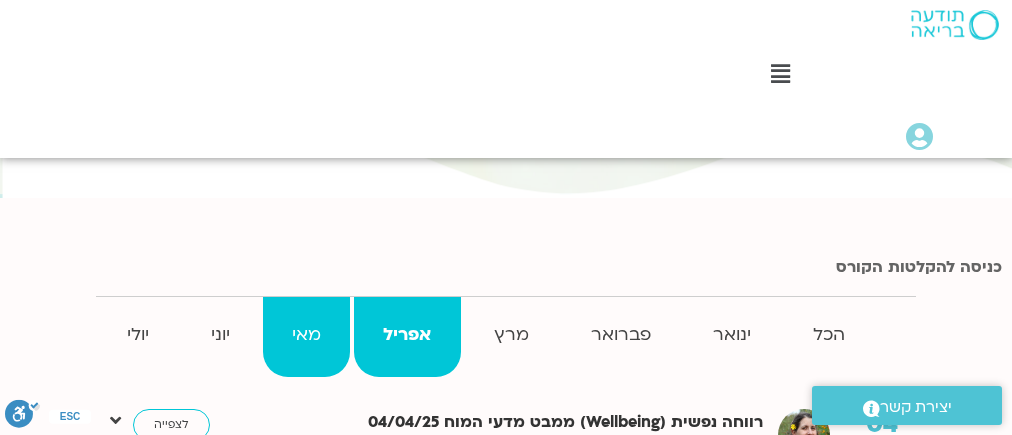 click on "מאי" at bounding box center [829, 335] 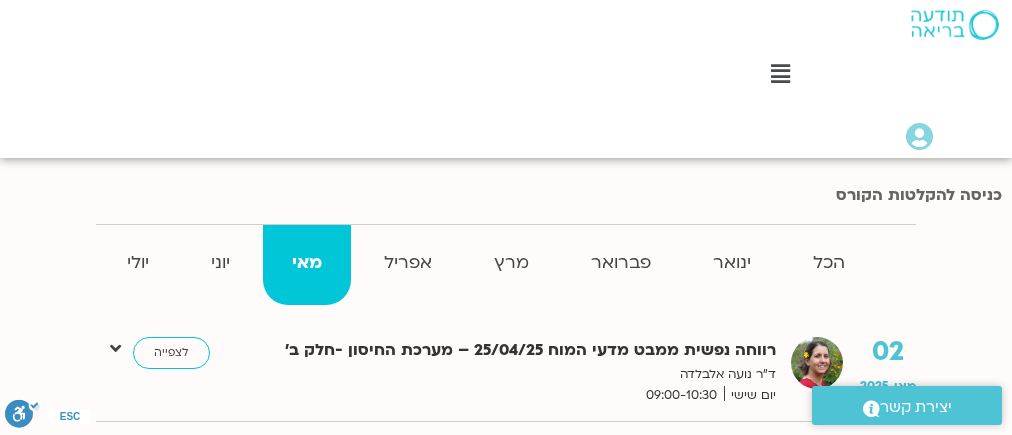 scroll, scrollTop: 320, scrollLeft: 0, axis: vertical 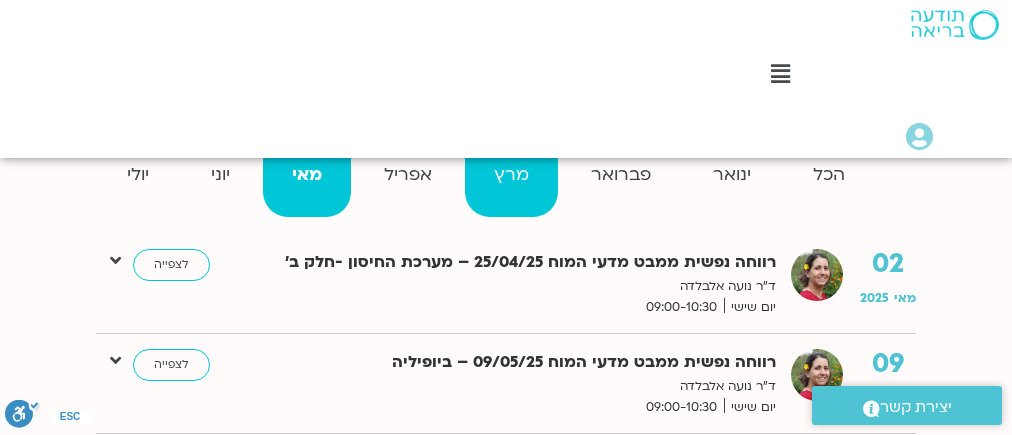 click on "מרץ" at bounding box center (829, 175) 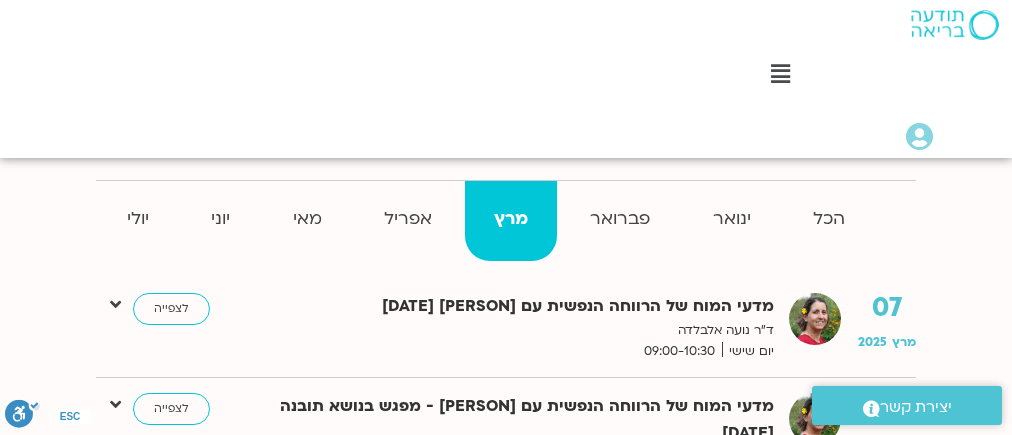 scroll, scrollTop: 160, scrollLeft: 0, axis: vertical 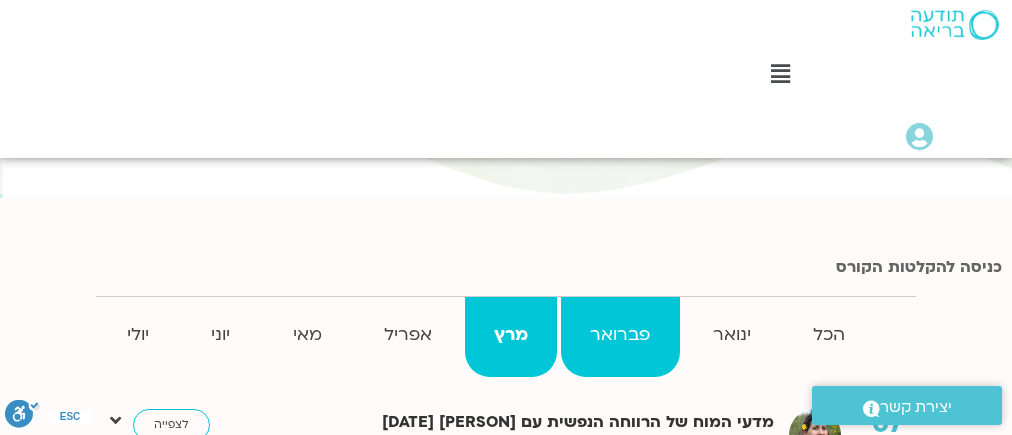 click on "פברואר" at bounding box center [829, 335] 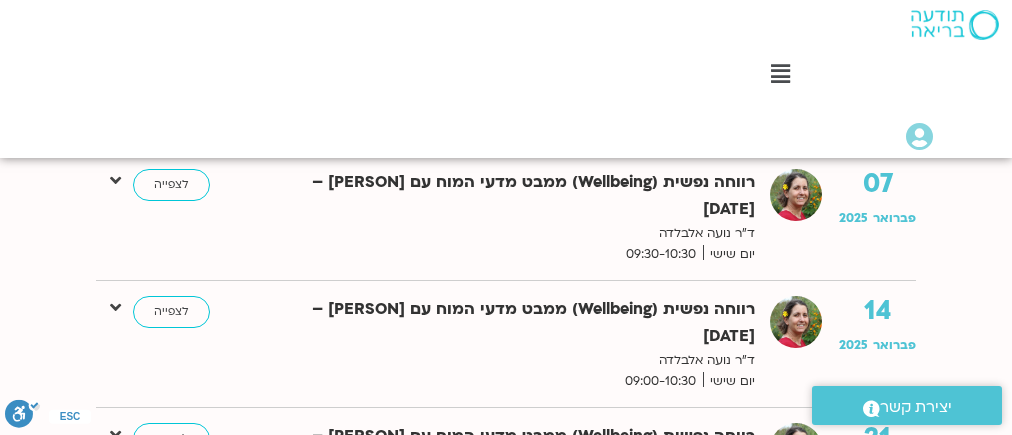 scroll, scrollTop: 160, scrollLeft: 0, axis: vertical 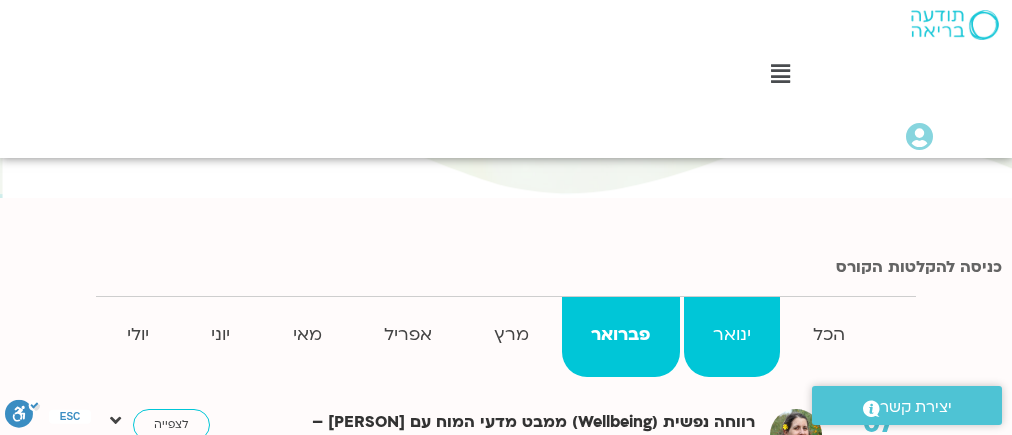 click on "ינואר" at bounding box center (829, 335) 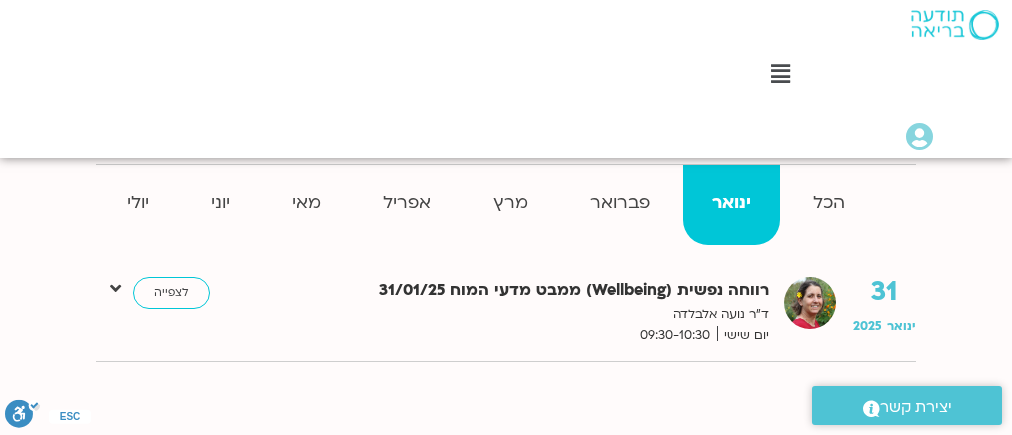 scroll, scrollTop: 320, scrollLeft: 0, axis: vertical 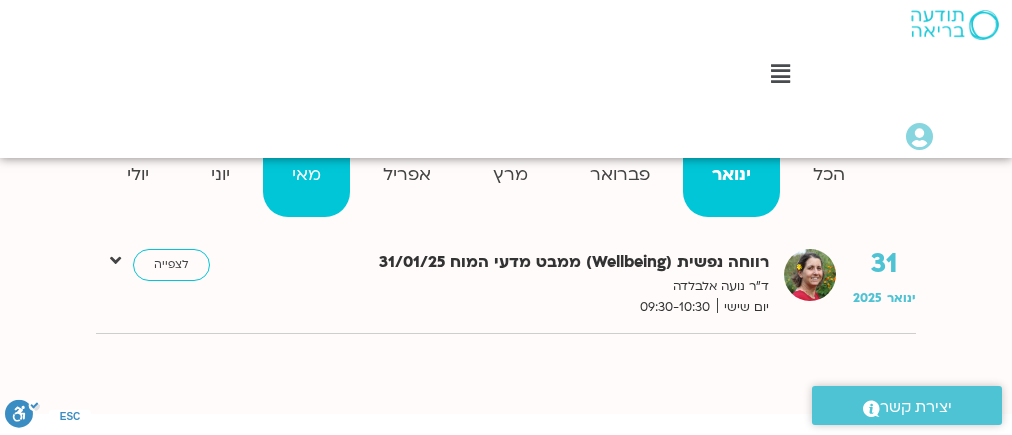 click on "מאי" at bounding box center [829, 175] 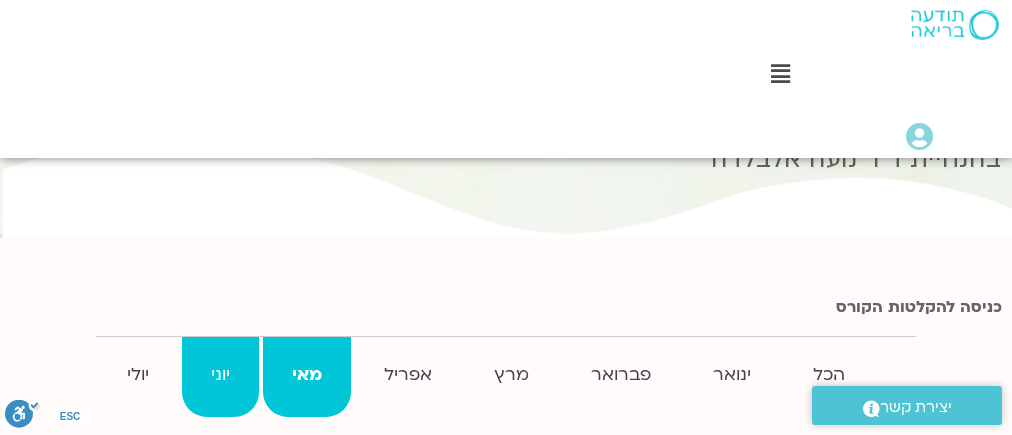 scroll, scrollTop: 160, scrollLeft: 0, axis: vertical 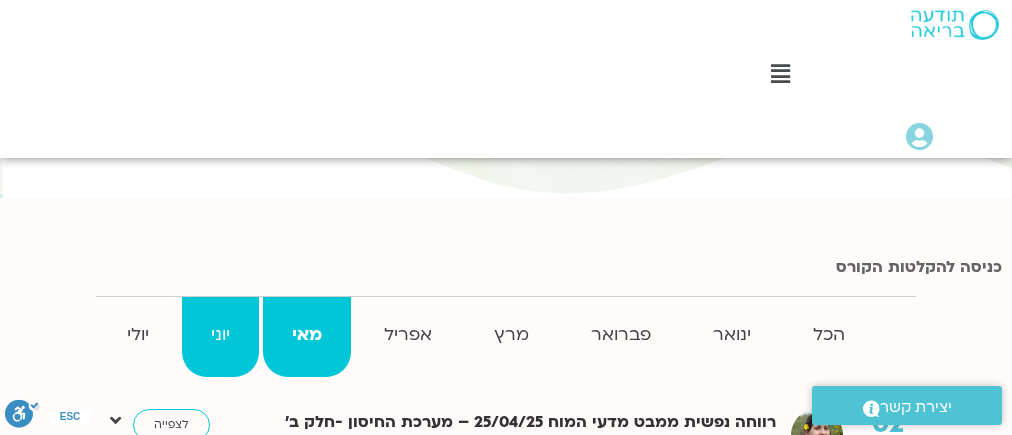 click on "יוני" at bounding box center [829, 335] 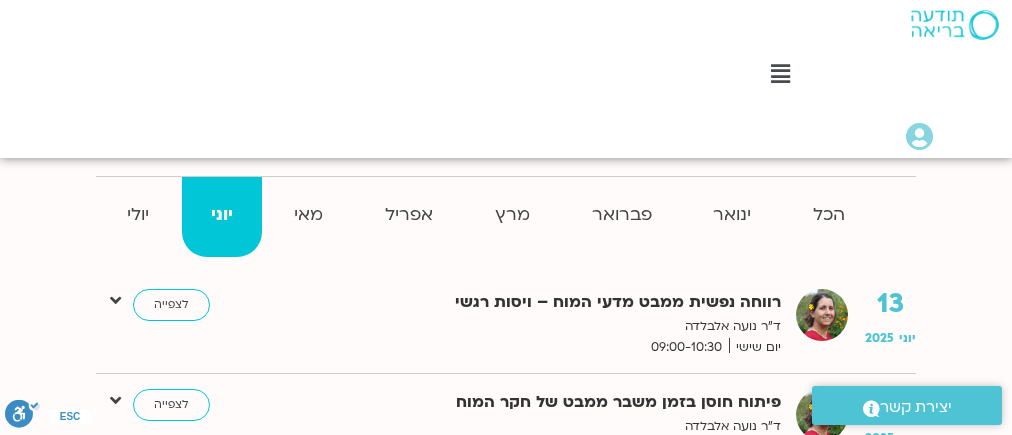 scroll, scrollTop: 160, scrollLeft: 0, axis: vertical 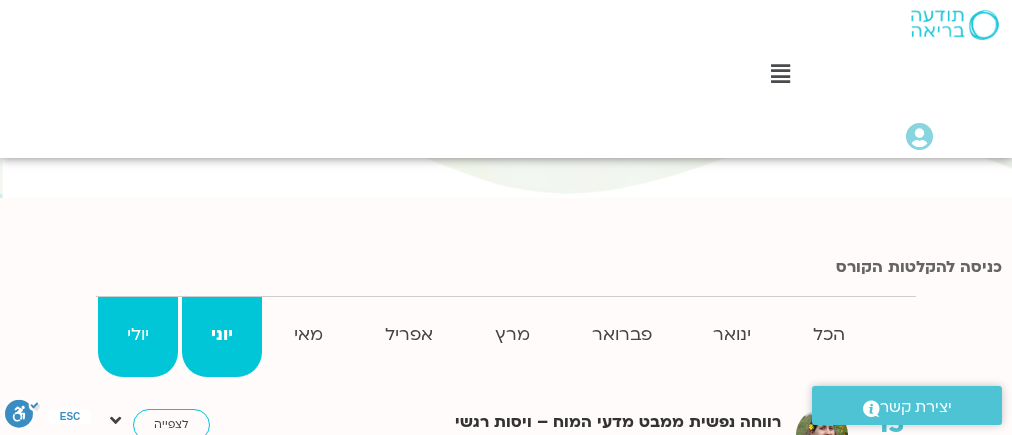 click on "יולי" at bounding box center (829, 335) 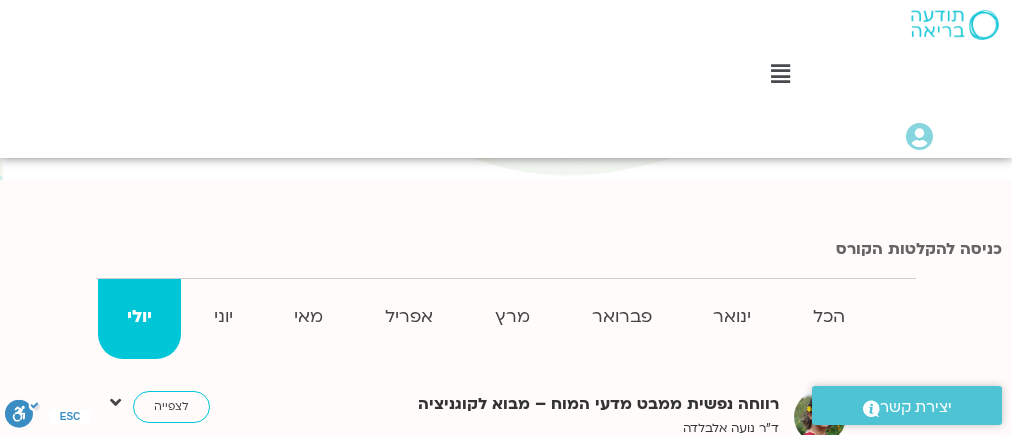 scroll, scrollTop: 240, scrollLeft: 0, axis: vertical 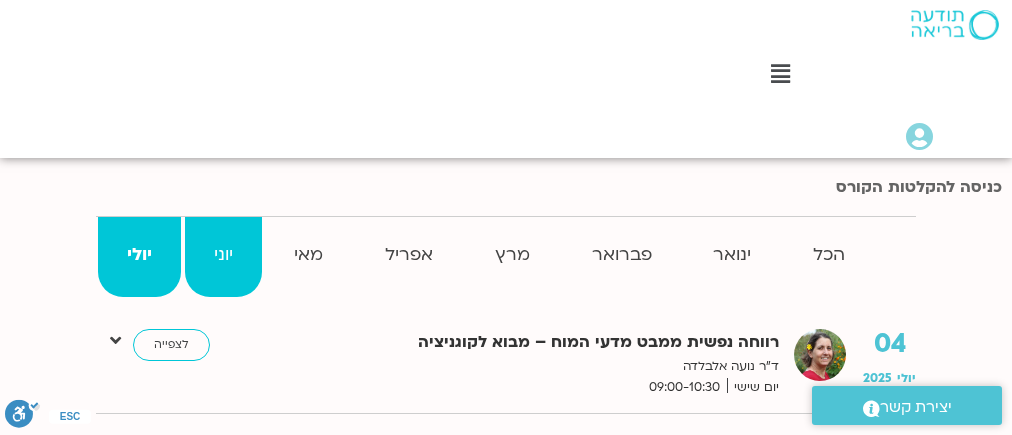 click on "יוני" at bounding box center (829, 255) 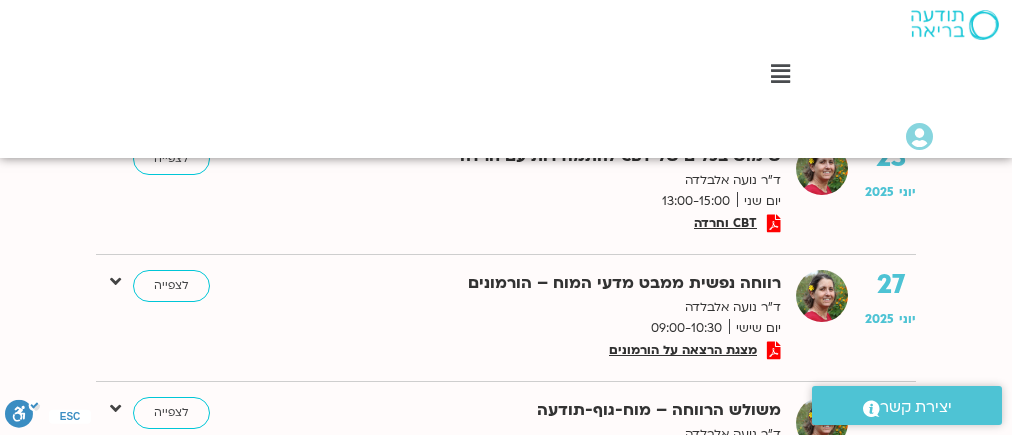 scroll, scrollTop: 880, scrollLeft: 0, axis: vertical 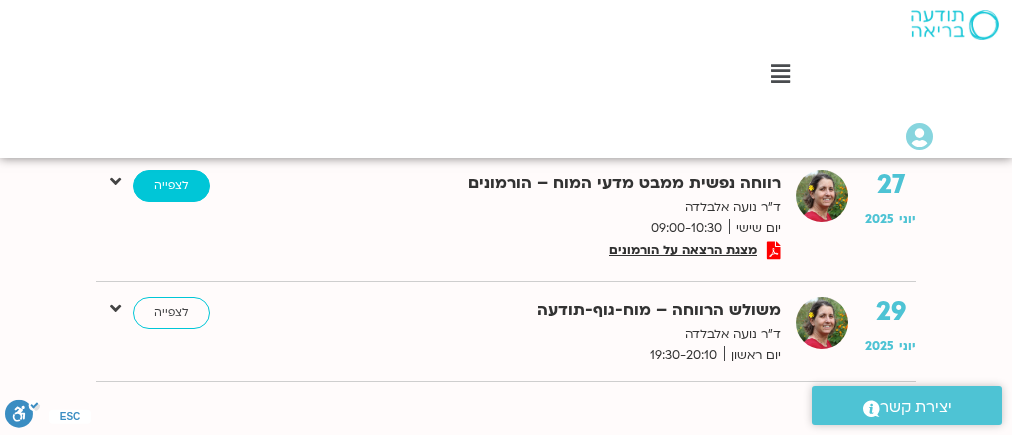 click on "לצפייה" at bounding box center (171, 186) 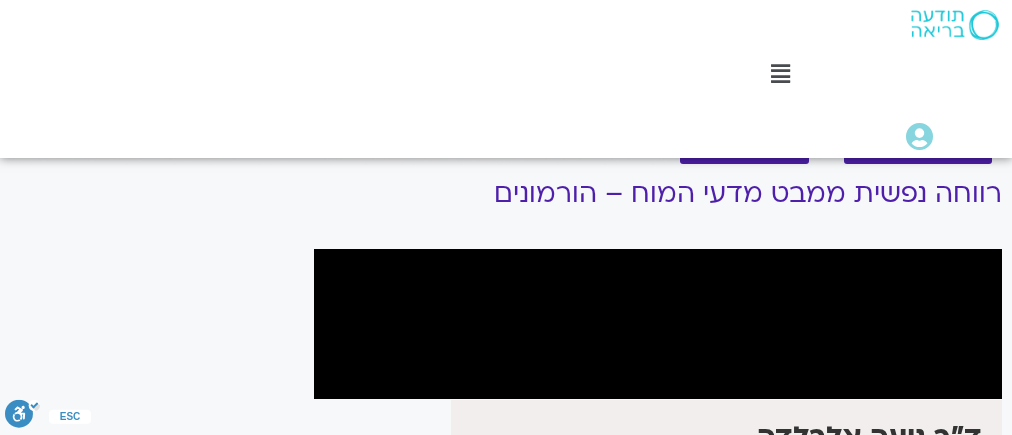 scroll, scrollTop: 240, scrollLeft: 0, axis: vertical 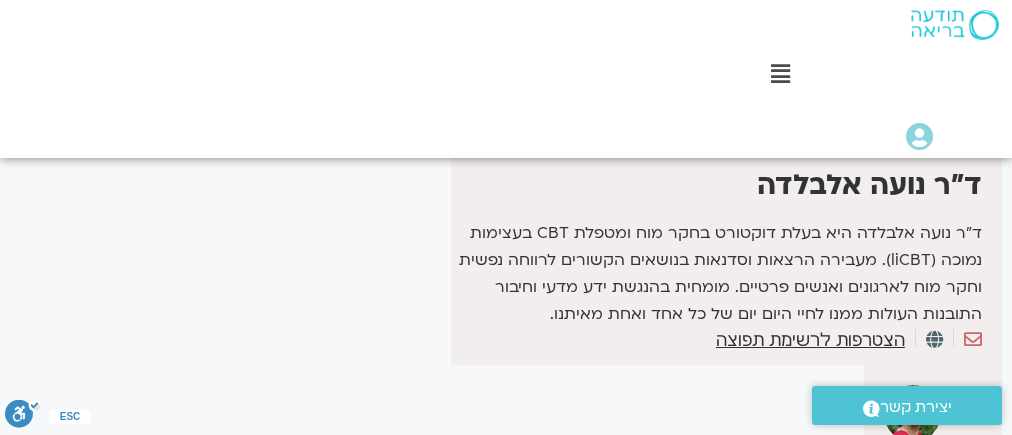 click on "ד"ר נועה אלבלדה" at bounding box center [719, 189] 